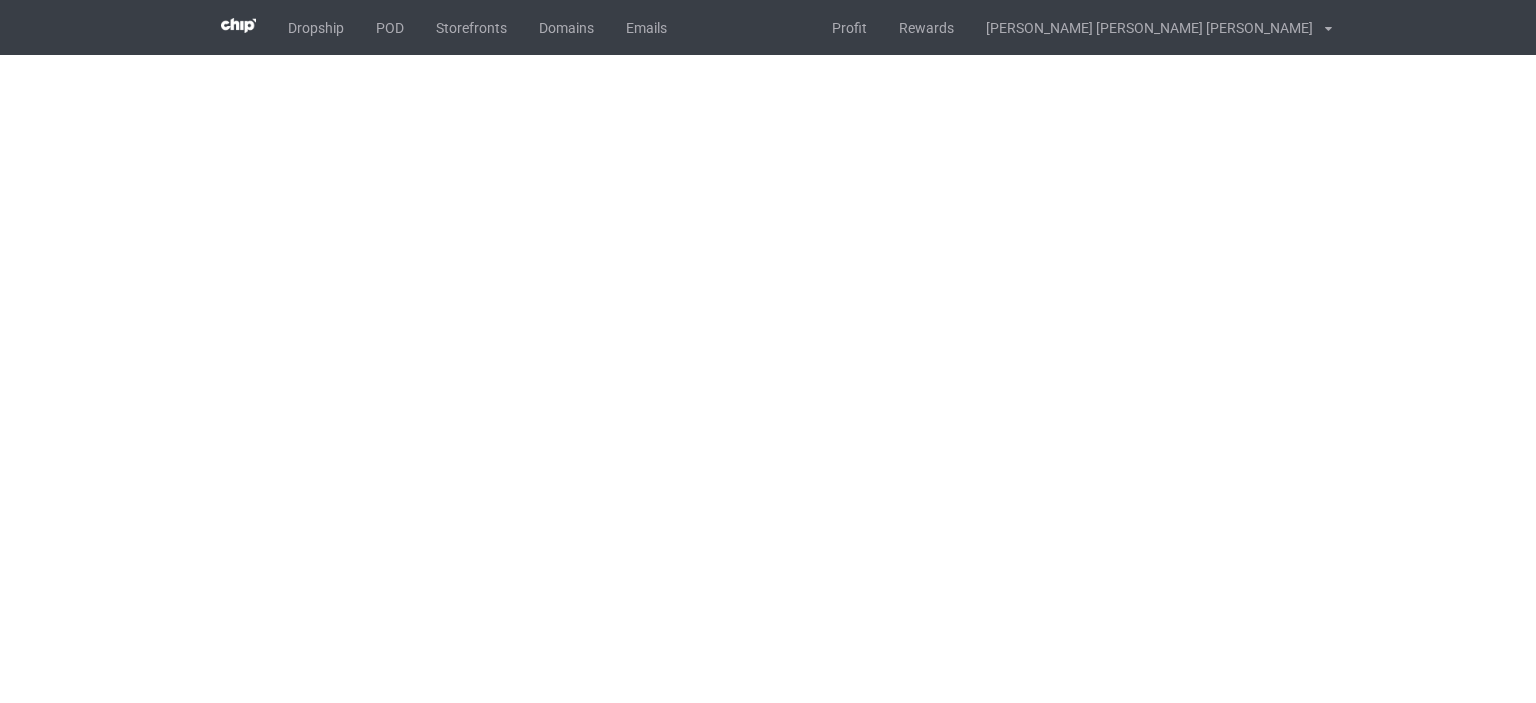 scroll, scrollTop: 0, scrollLeft: 0, axis: both 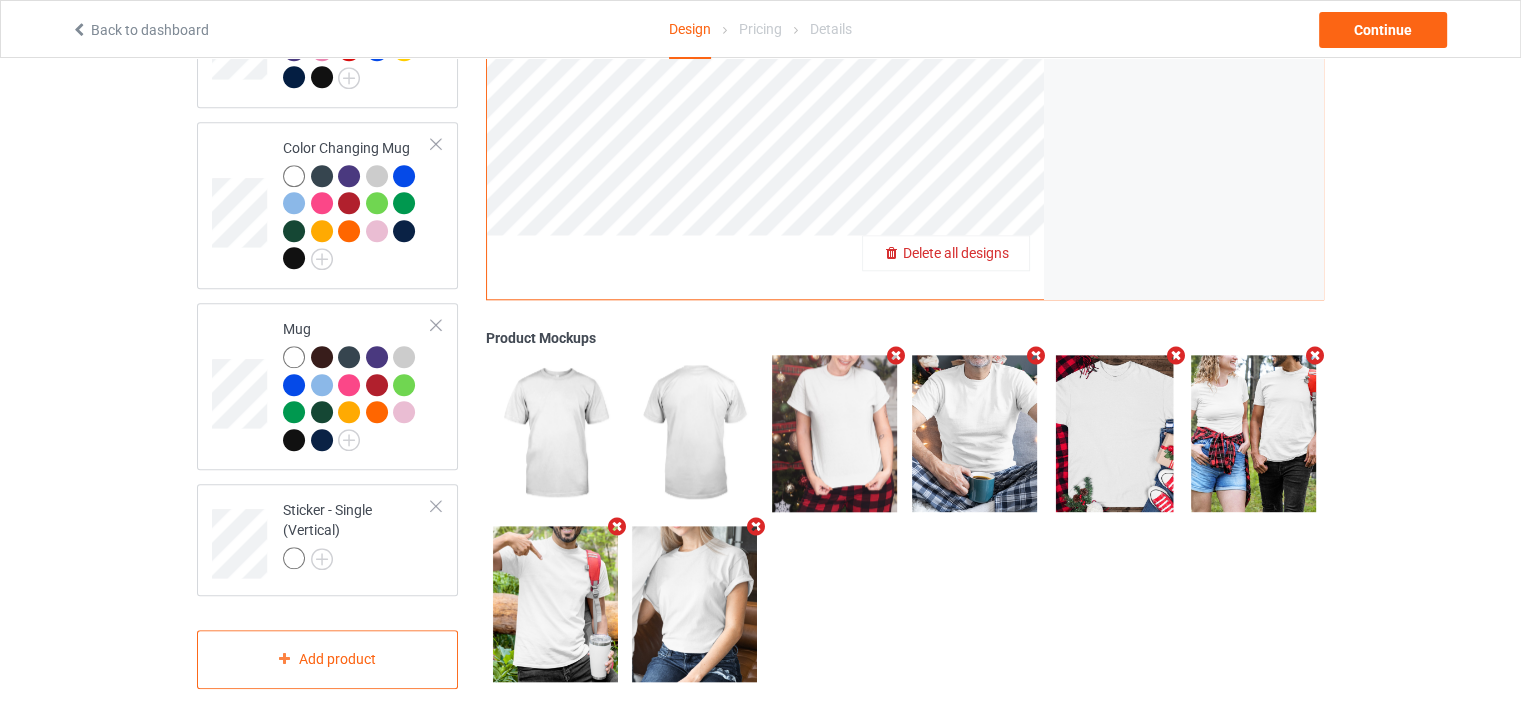 click on "Delete all designs" at bounding box center (956, 253) 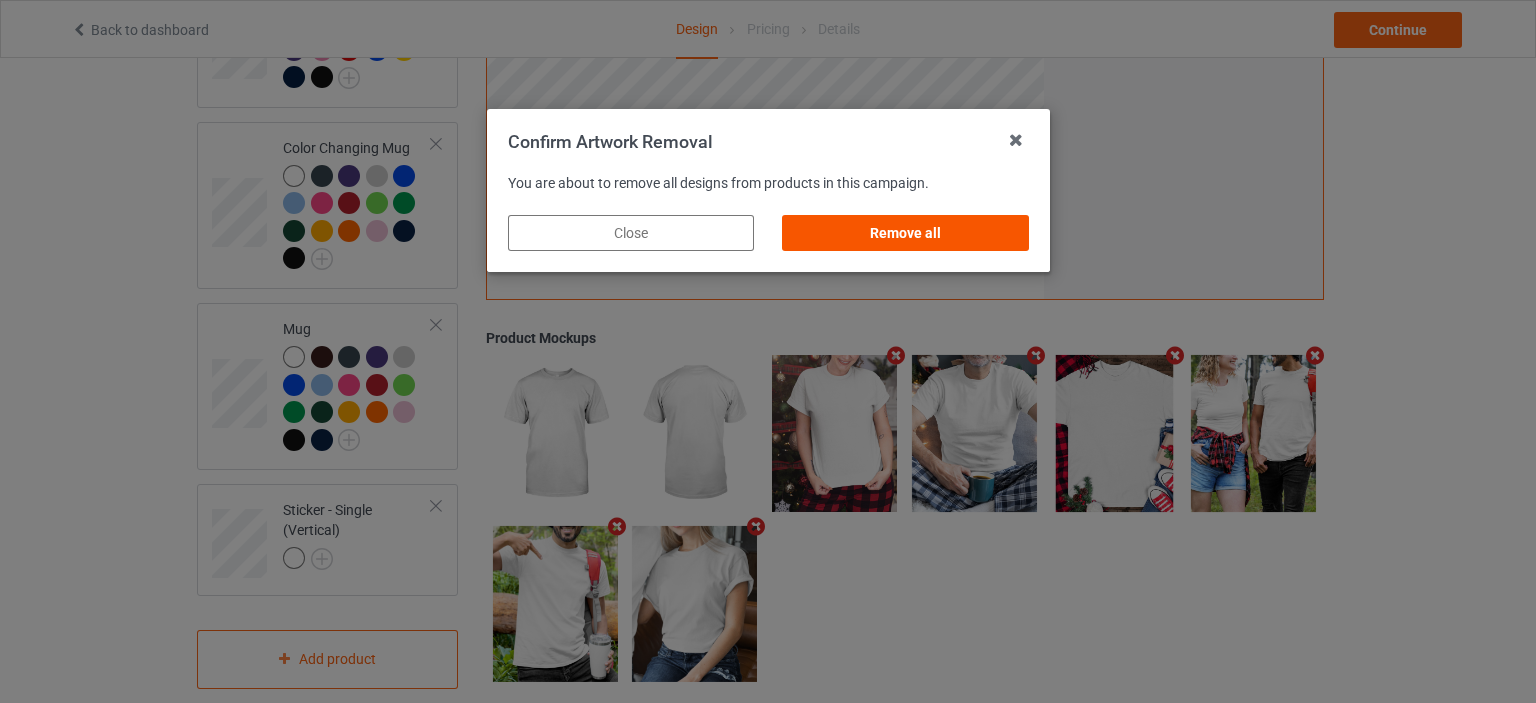 click on "Remove all" at bounding box center [905, 233] 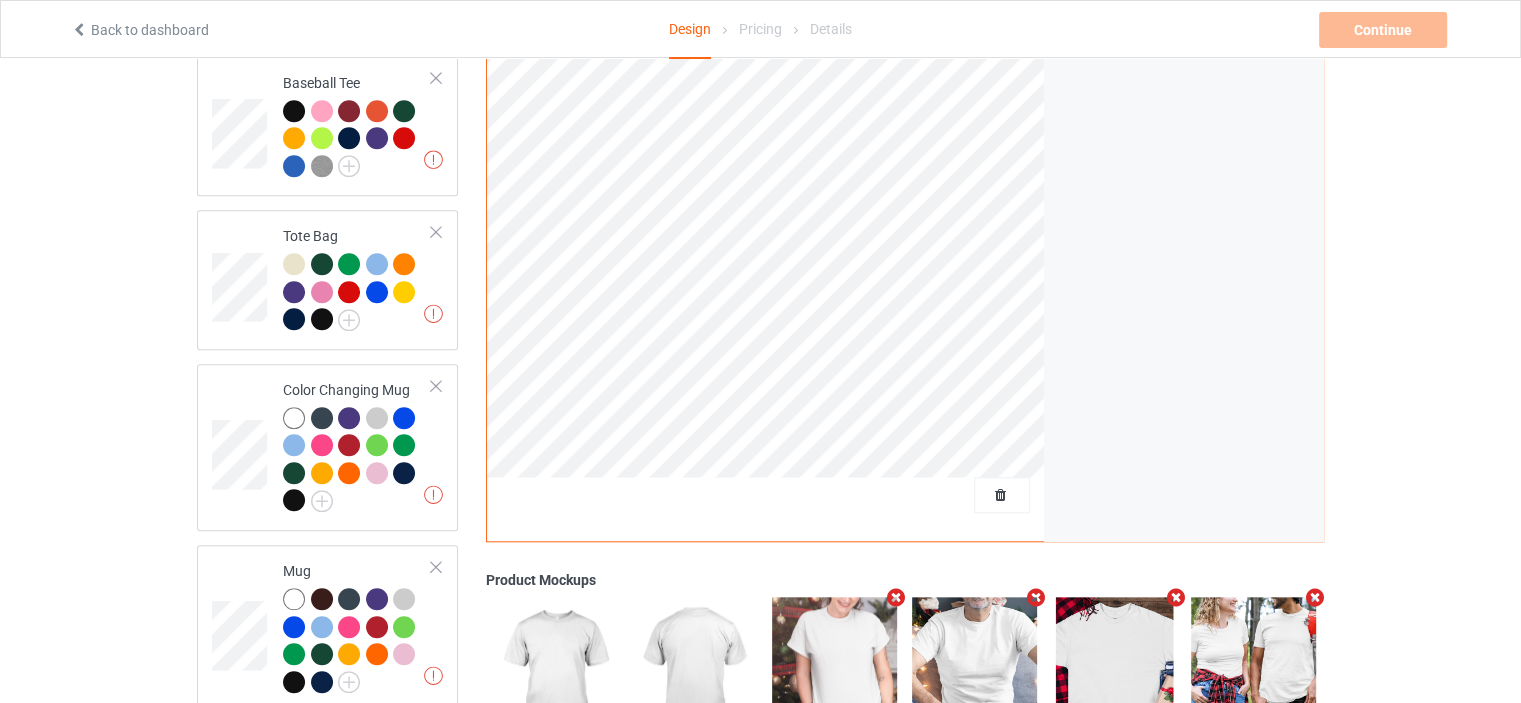 scroll, scrollTop: 1484, scrollLeft: 0, axis: vertical 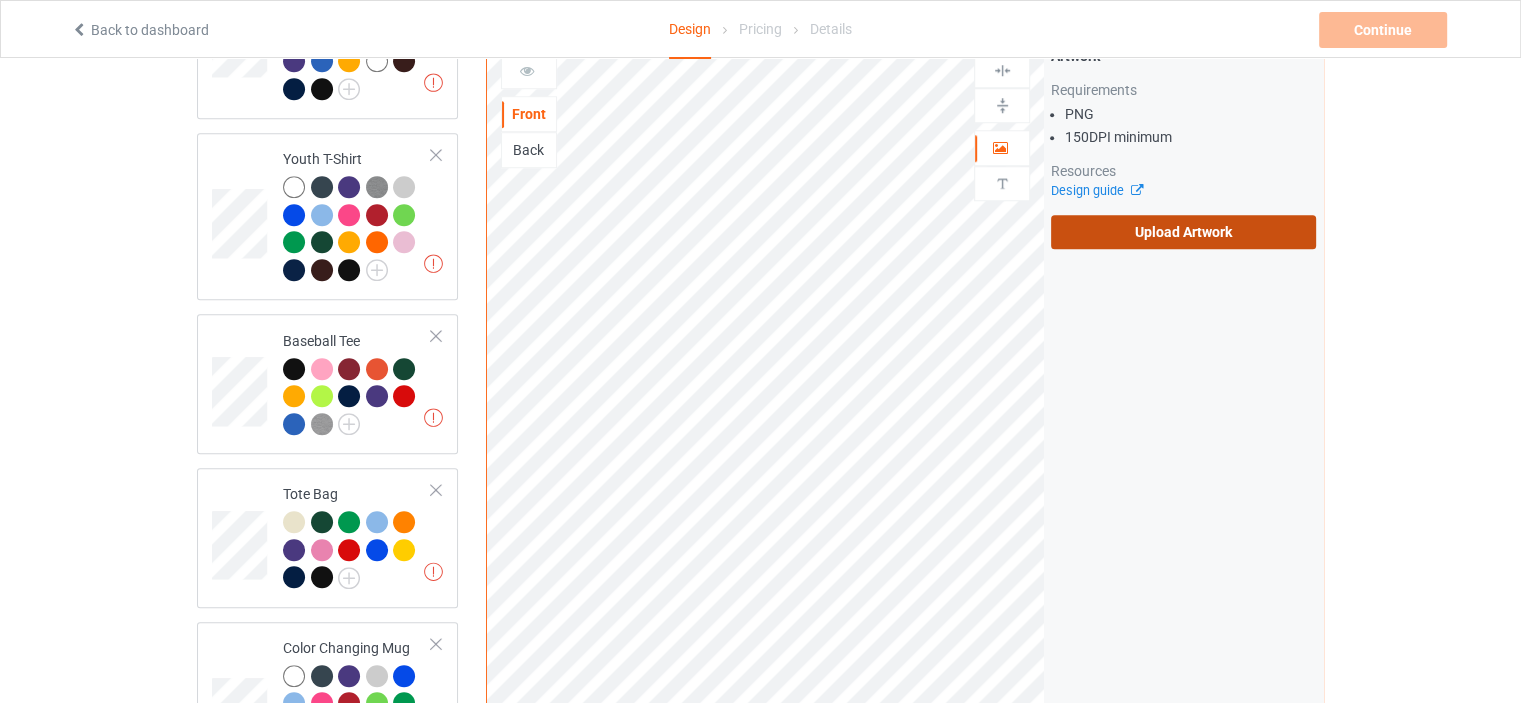click on "Upload Artwork" at bounding box center [1183, 232] 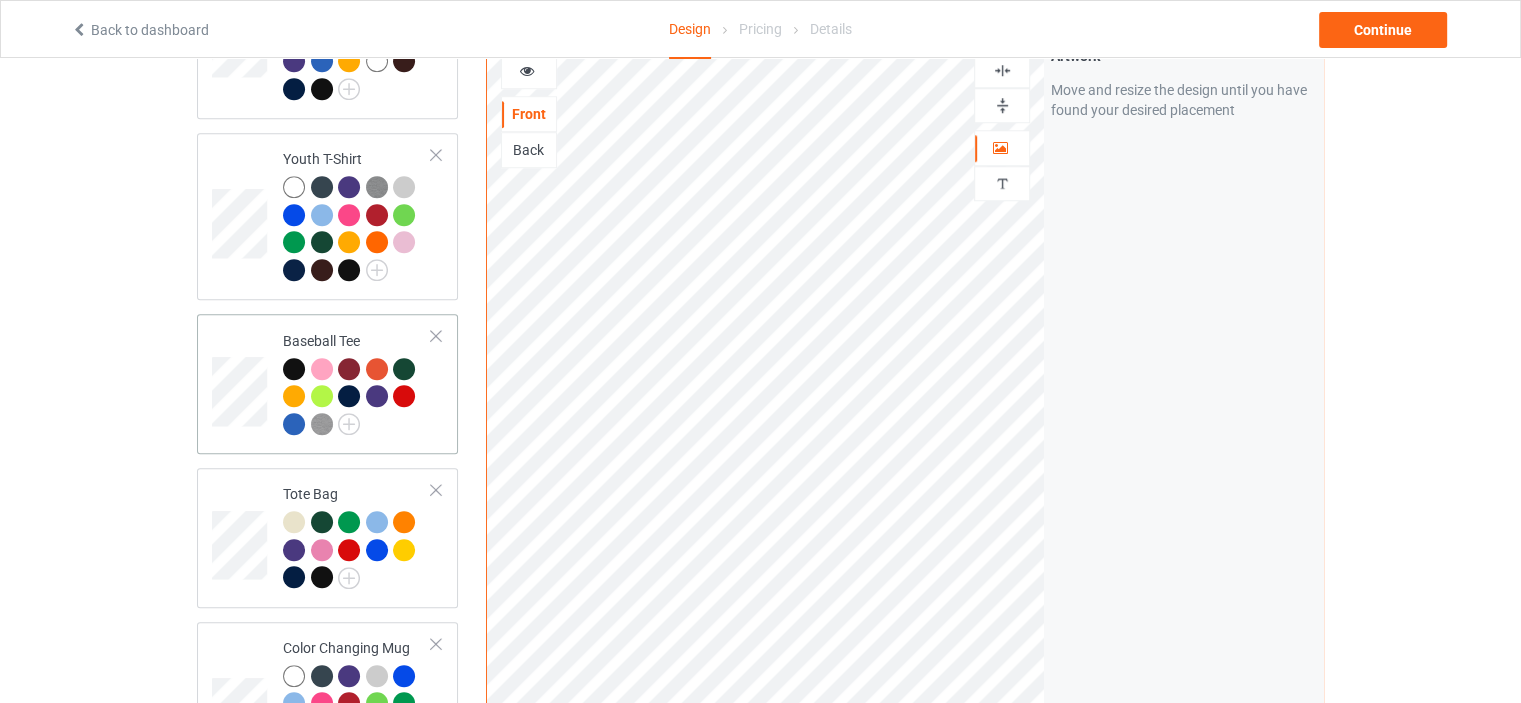 scroll, scrollTop: 1984, scrollLeft: 0, axis: vertical 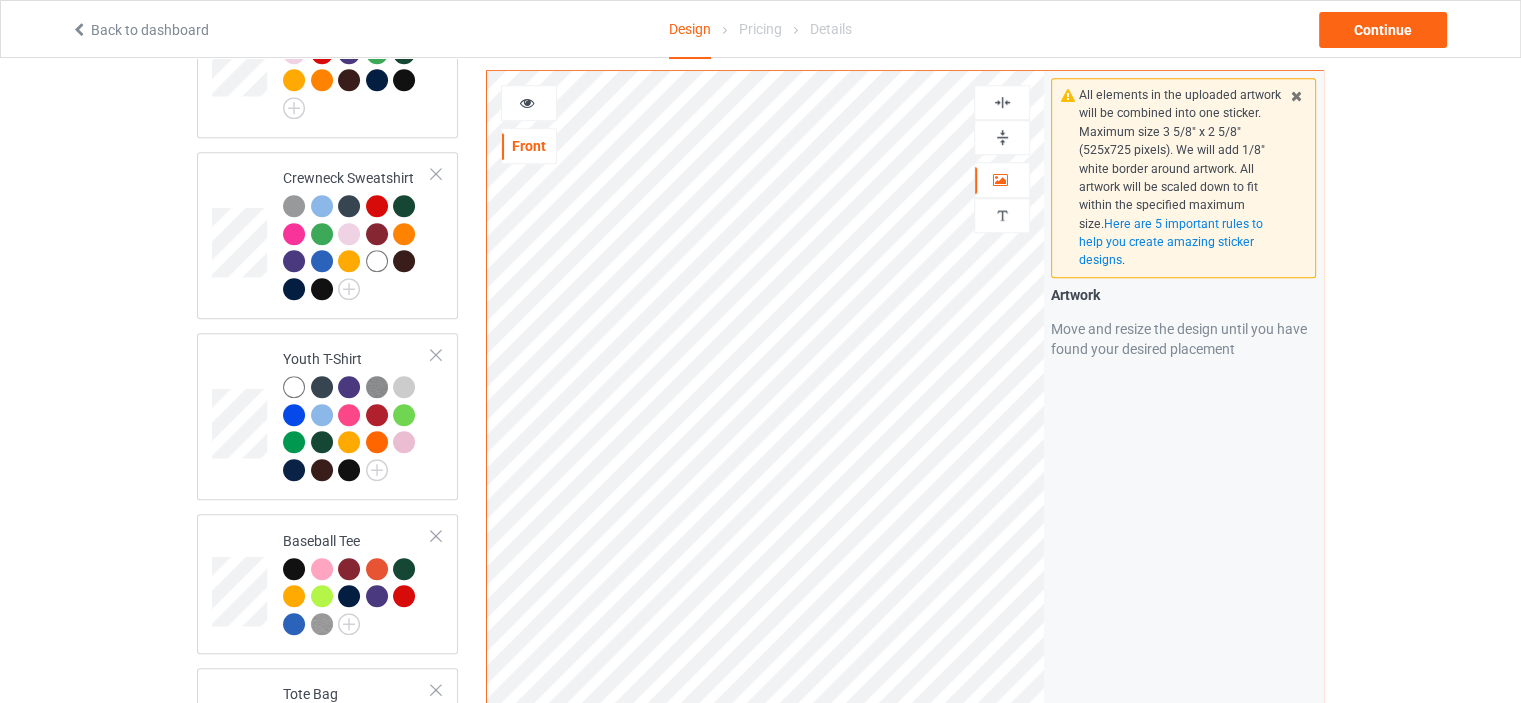 click at bounding box center [1002, 102] 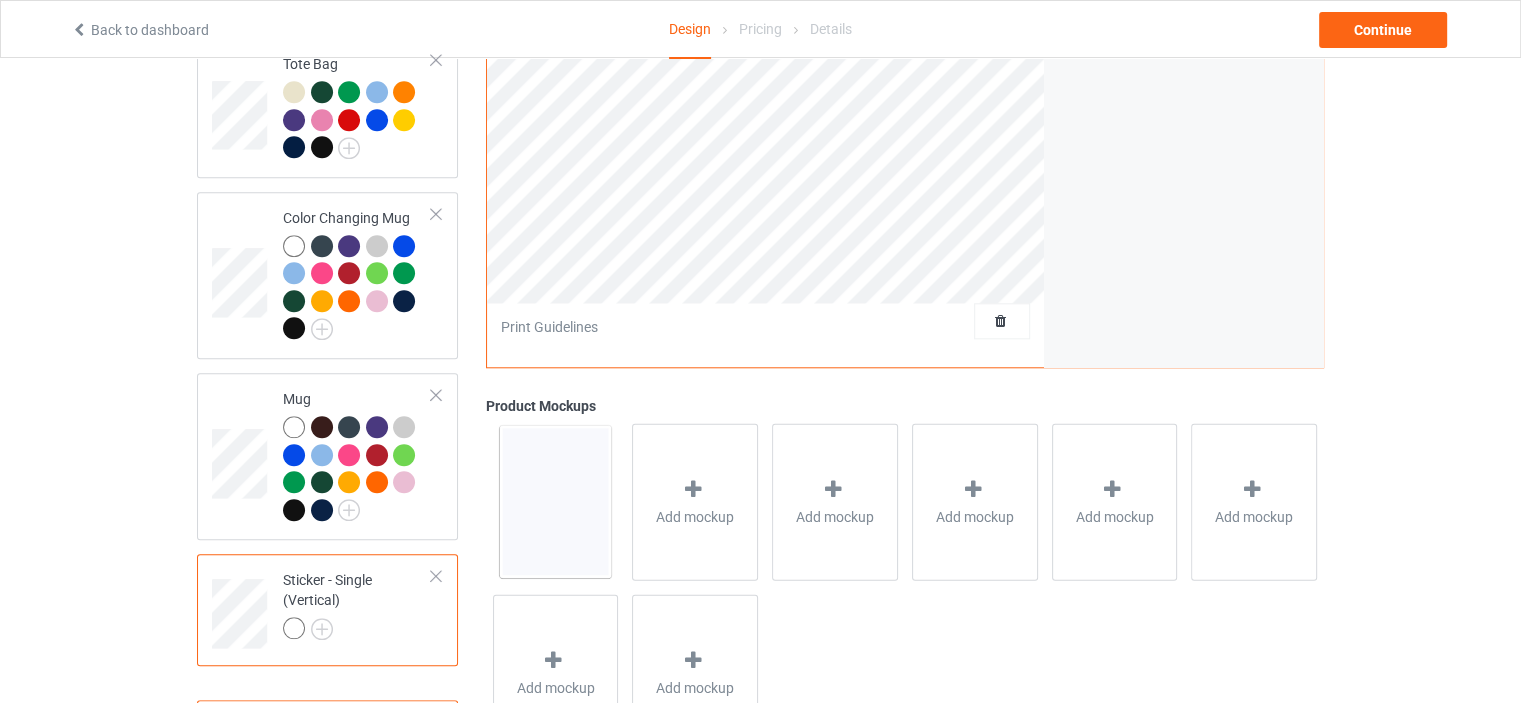scroll, scrollTop: 1984, scrollLeft: 0, axis: vertical 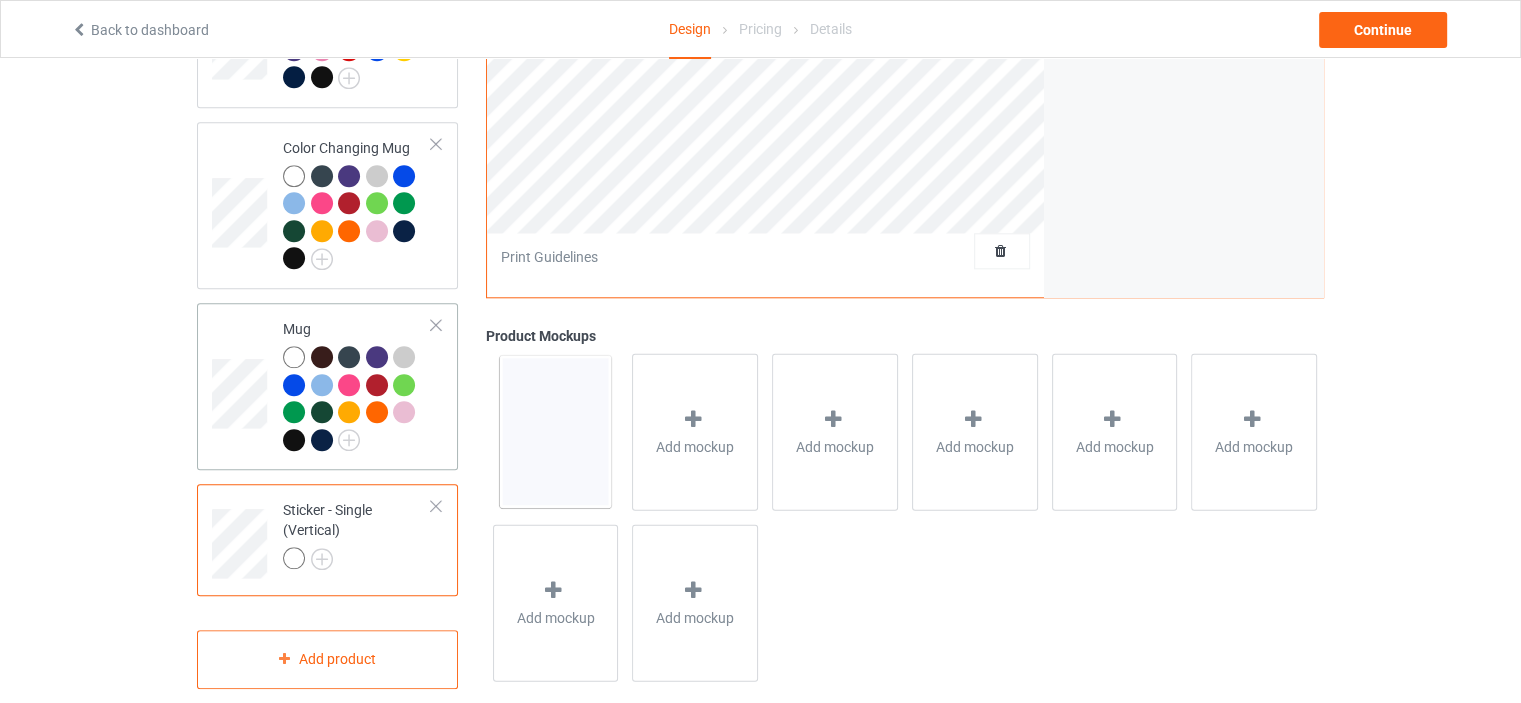 click at bounding box center [294, 357] 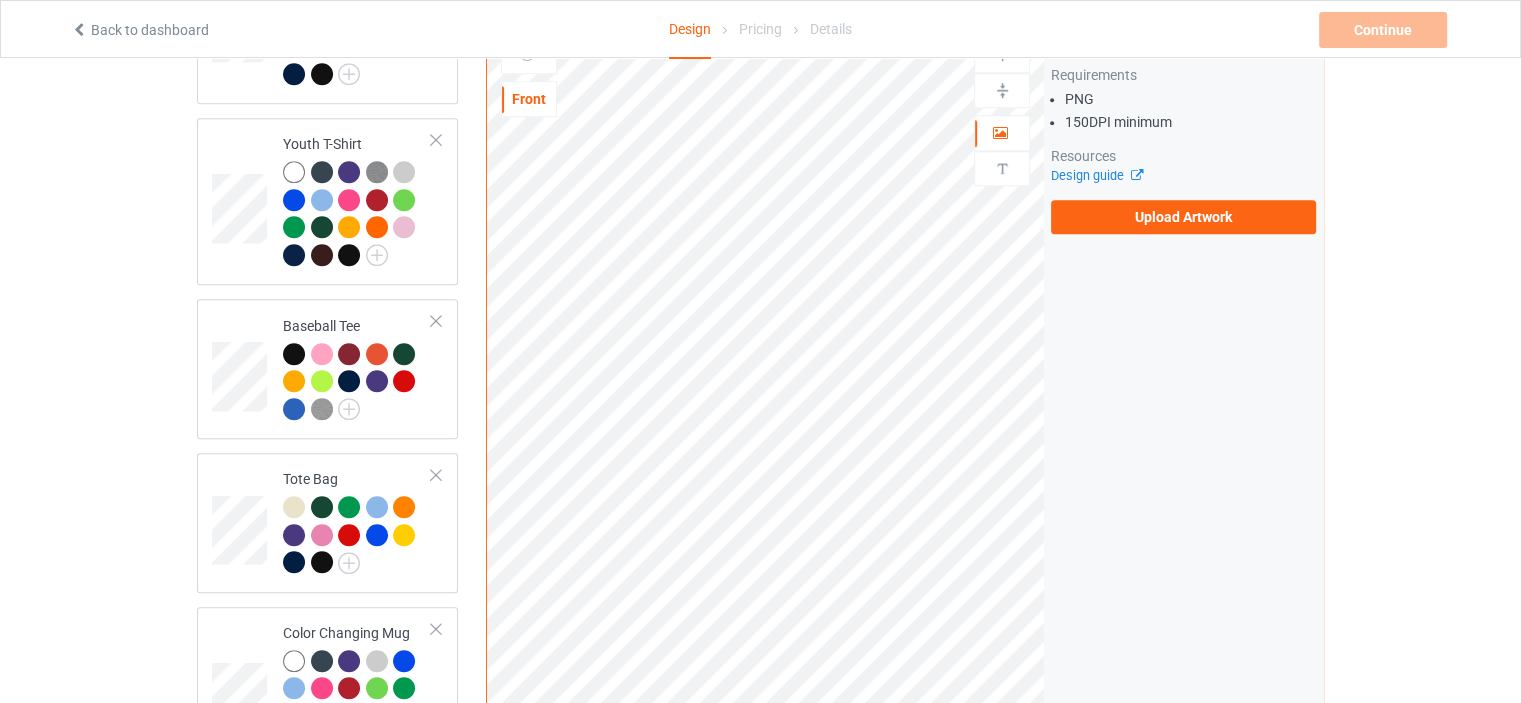 scroll, scrollTop: 1384, scrollLeft: 0, axis: vertical 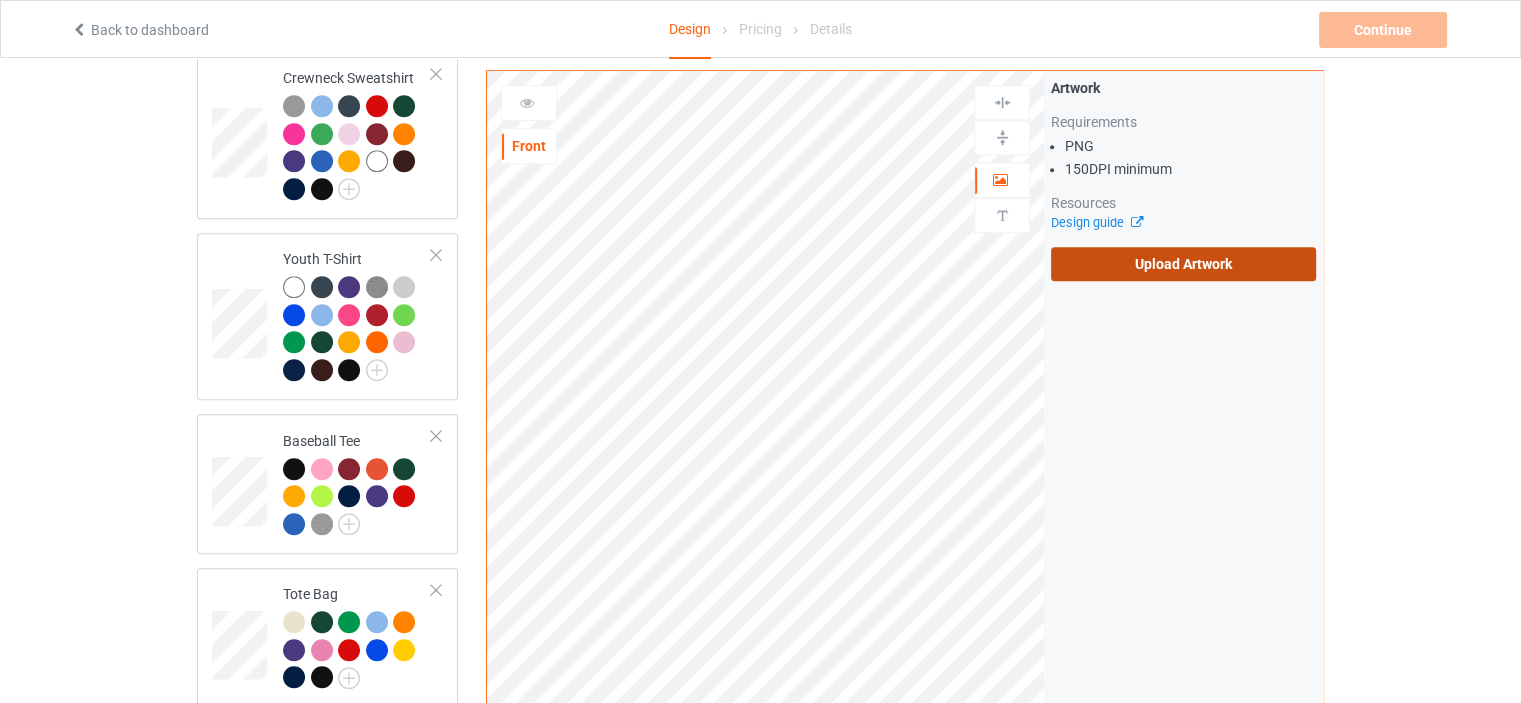 click on "Upload Artwork" at bounding box center (1183, 264) 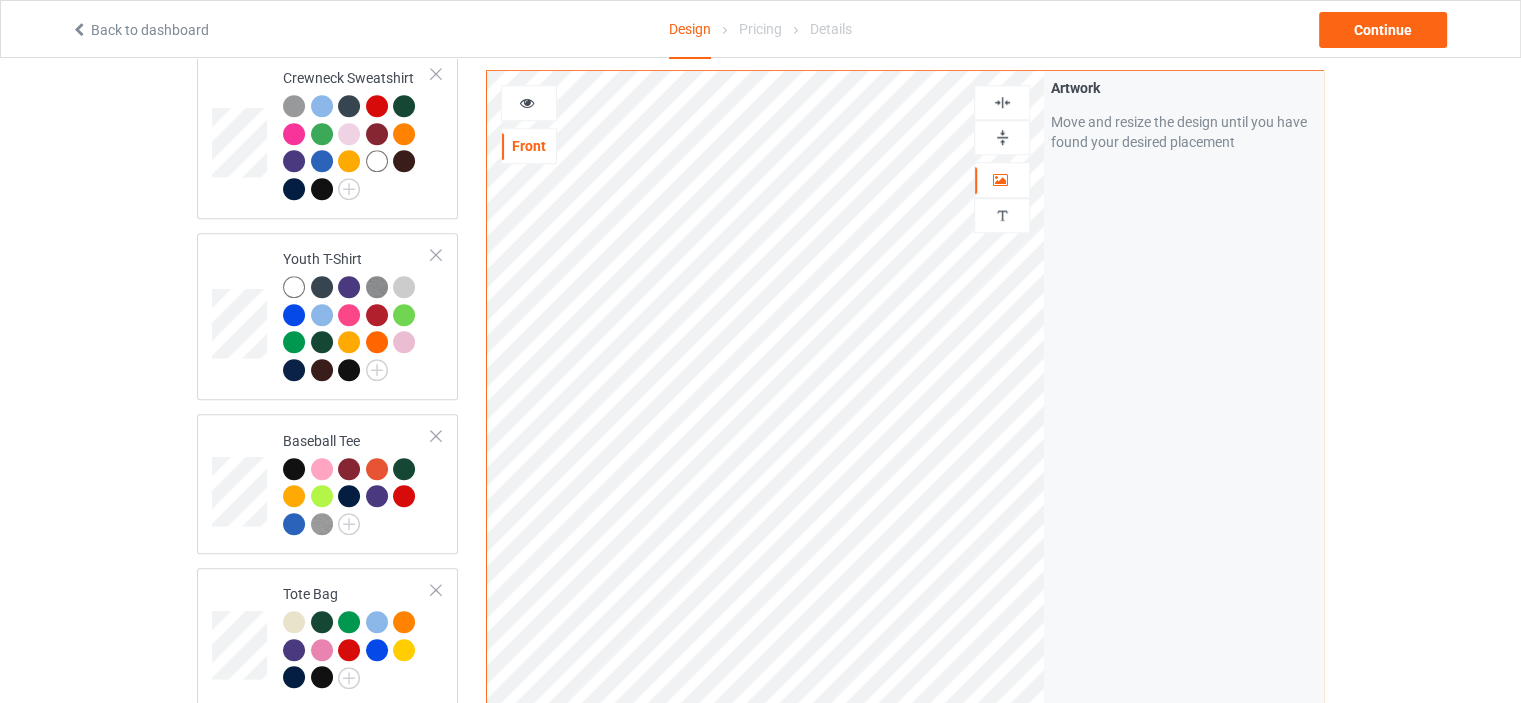 click at bounding box center (1002, 102) 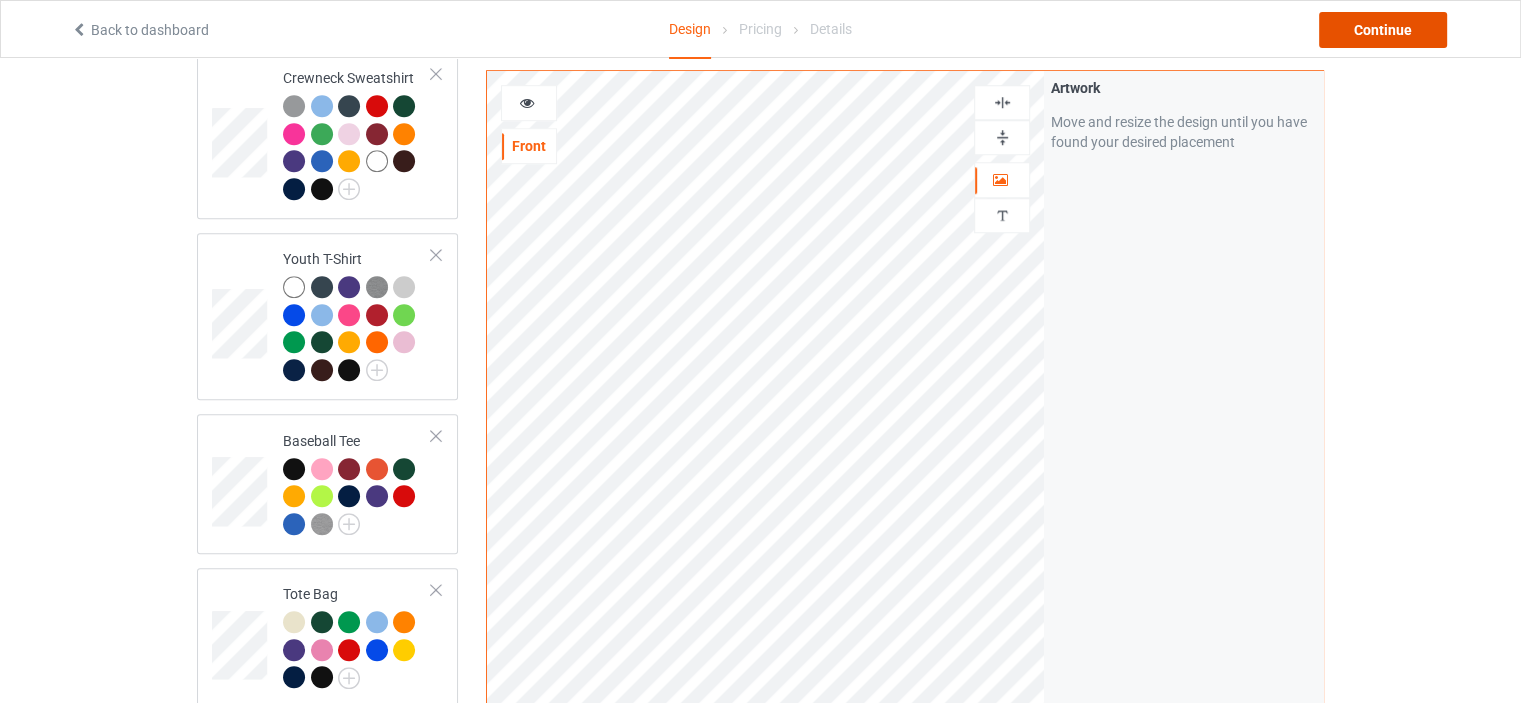 click on "Continue" at bounding box center (1383, 30) 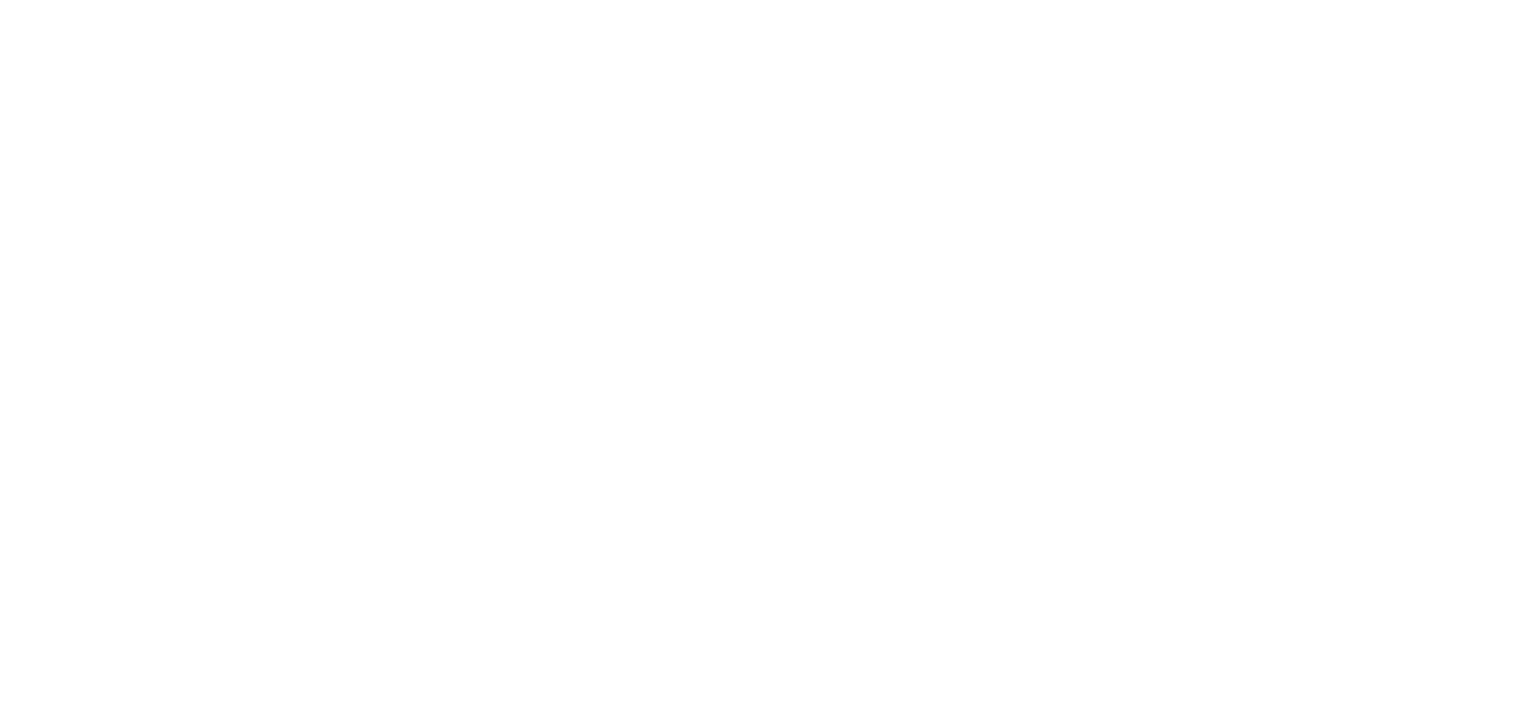 scroll, scrollTop: 0, scrollLeft: 0, axis: both 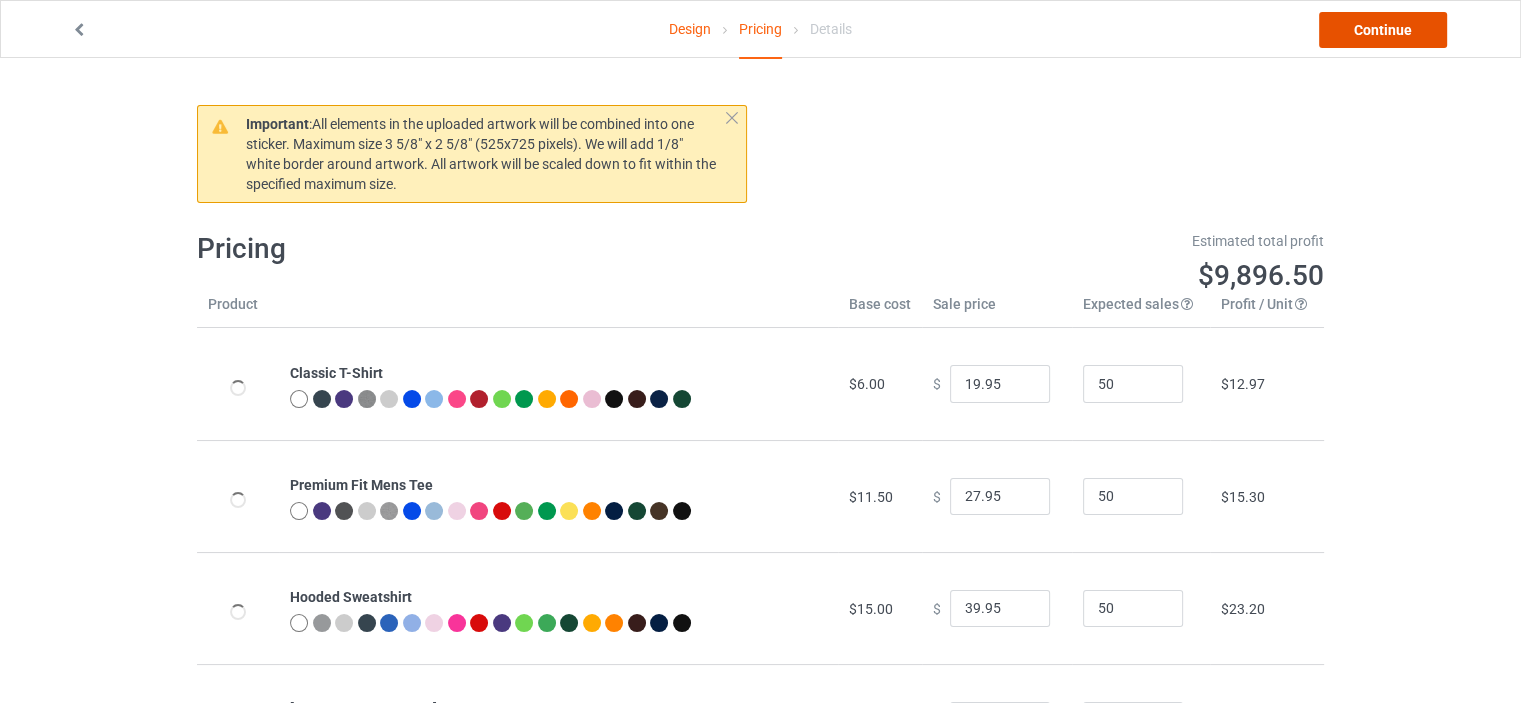 click on "Continue" at bounding box center (1383, 30) 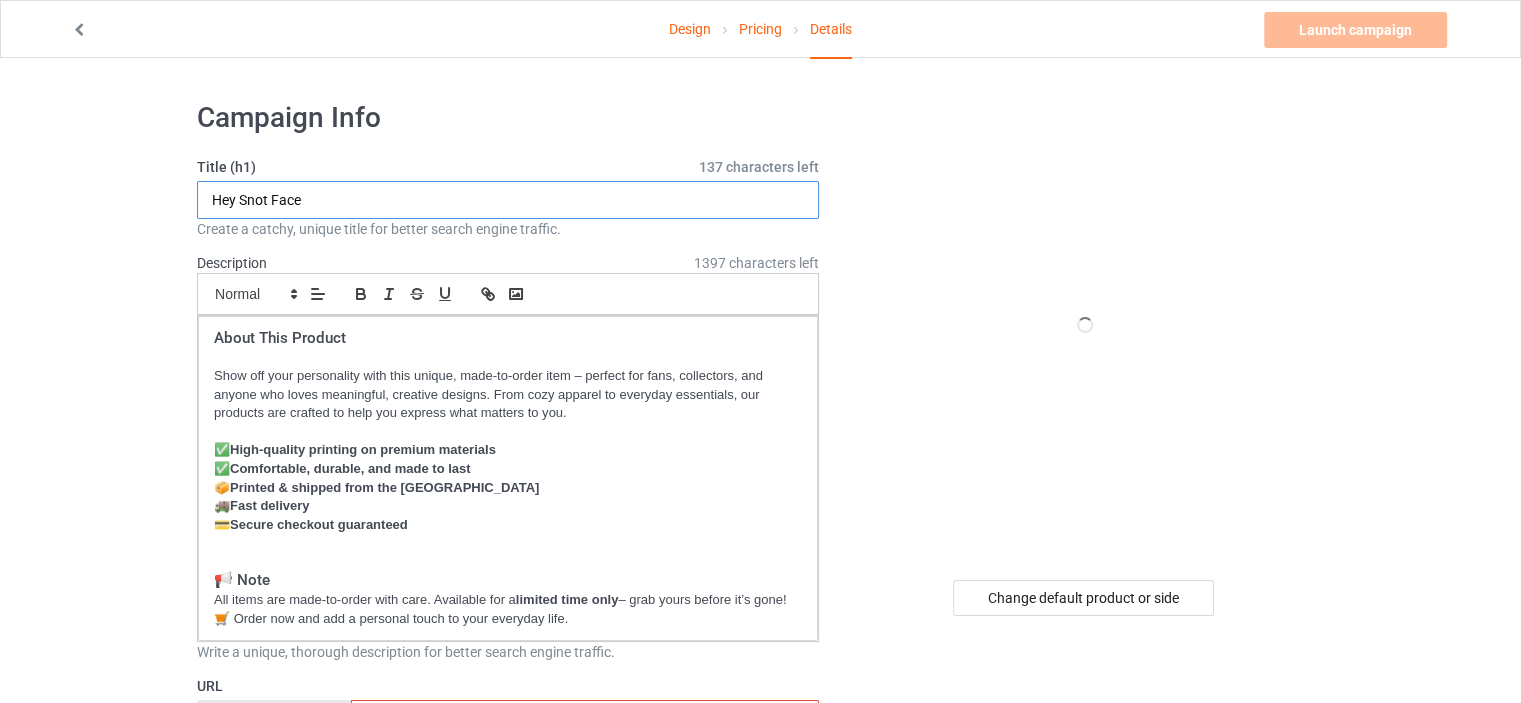 click on "Hey Snot Face" at bounding box center [508, 200] 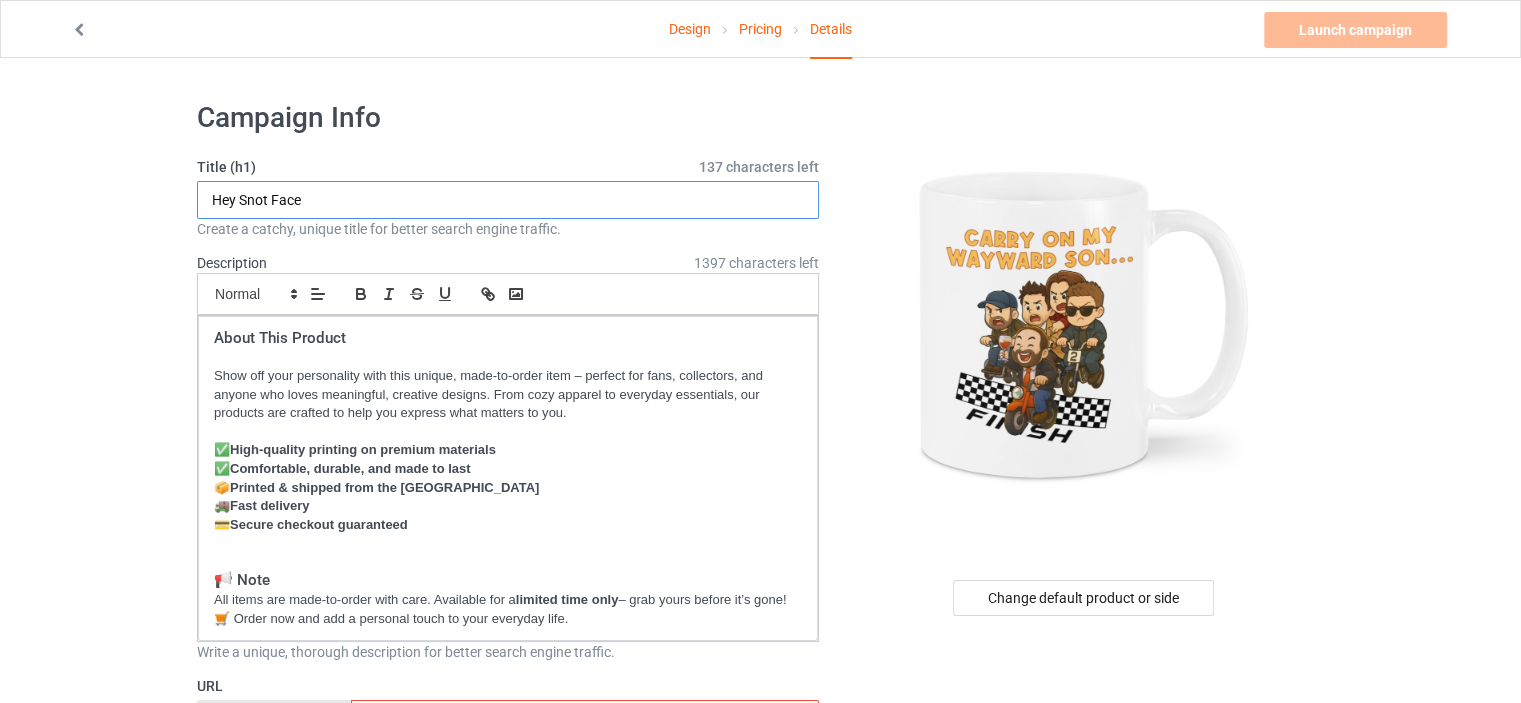 click on "Hey Snot Face" at bounding box center [508, 200] 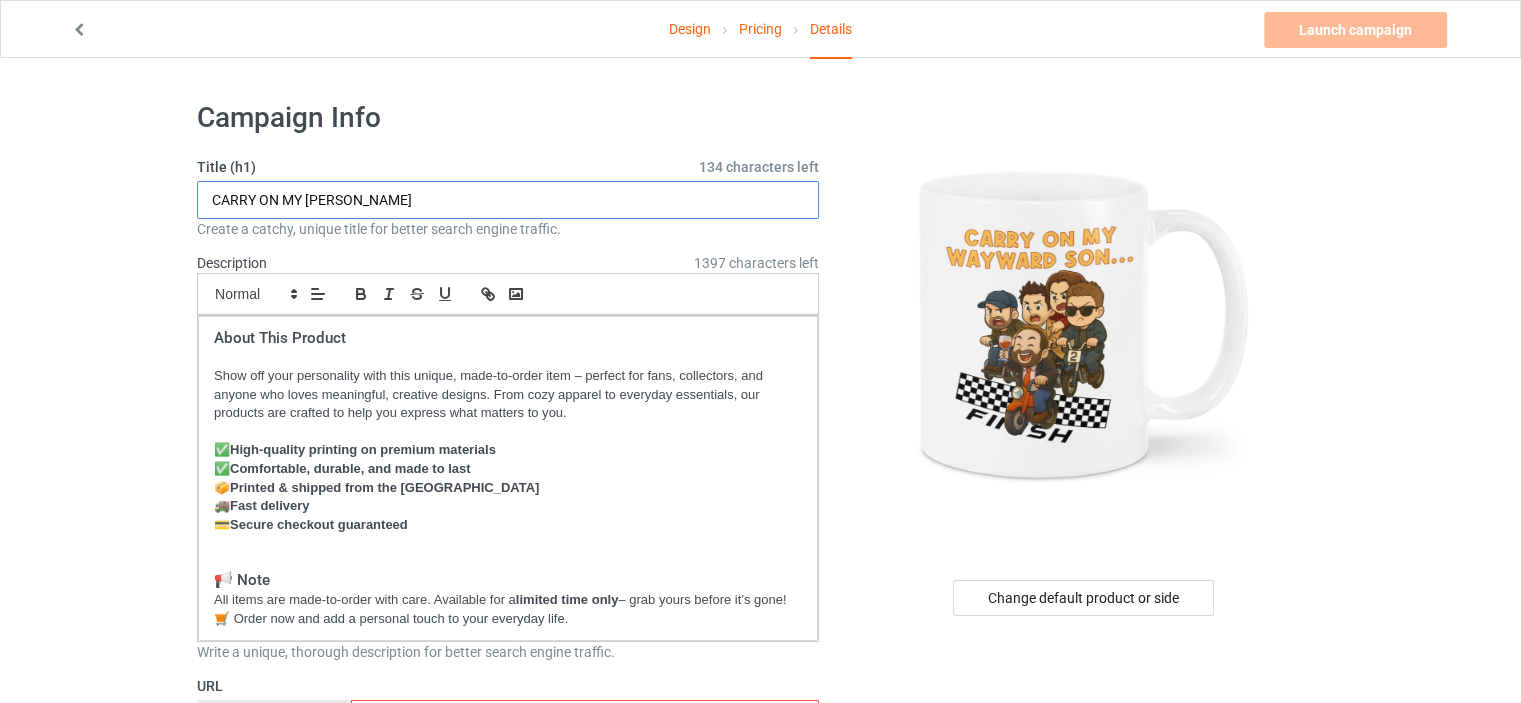 click on "CARRY ON MY [PERSON_NAME]" at bounding box center [508, 200] 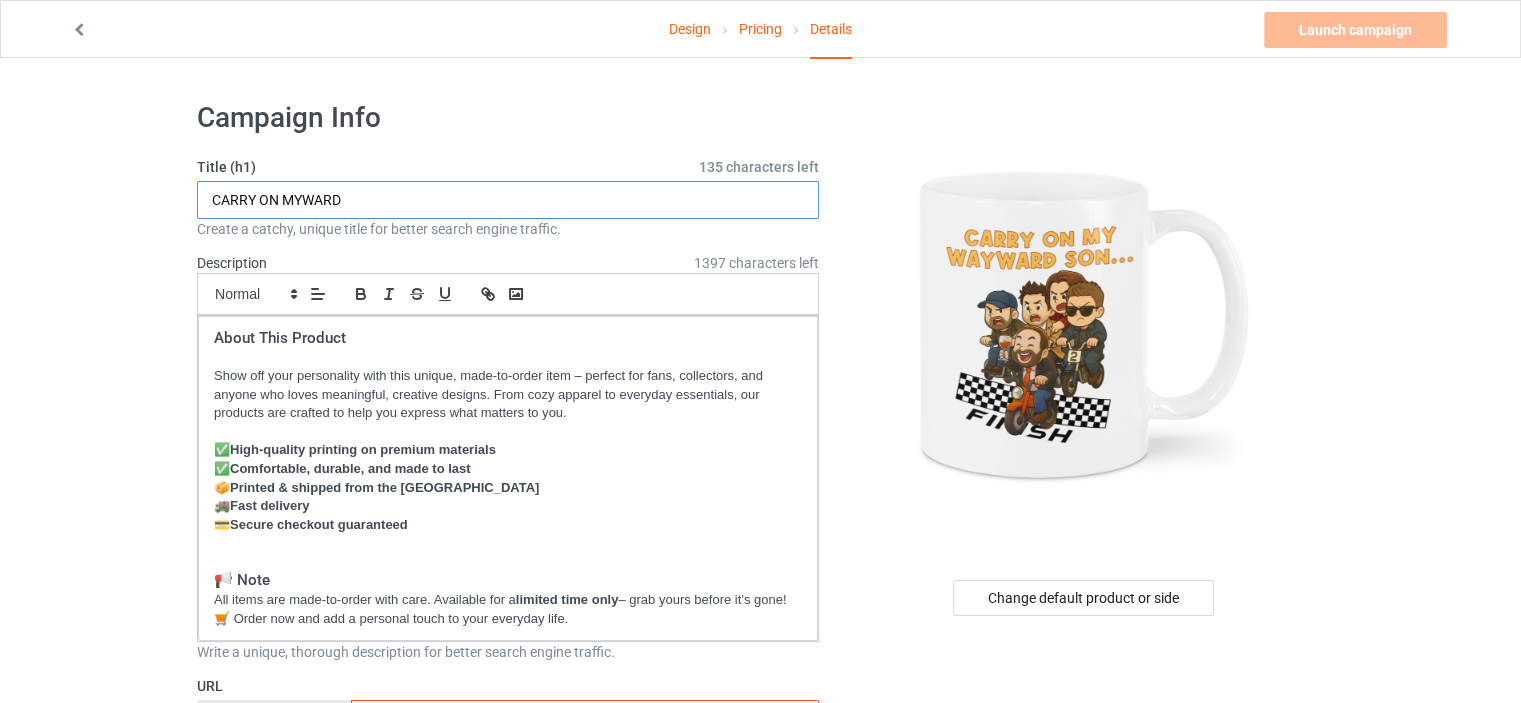 click on "CARRY ON MYWARD" at bounding box center [508, 200] 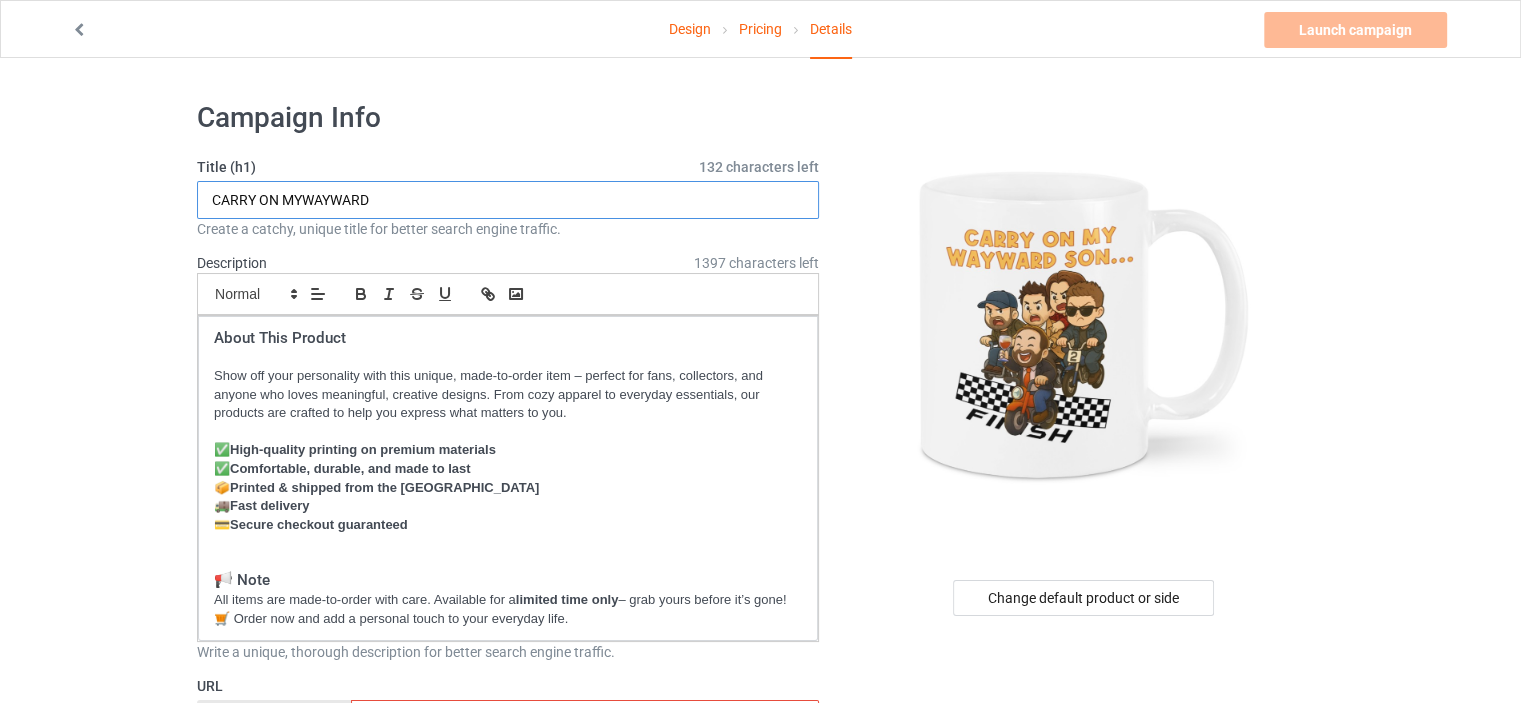 click on "CARRY ON MYWAYWARD" at bounding box center [508, 200] 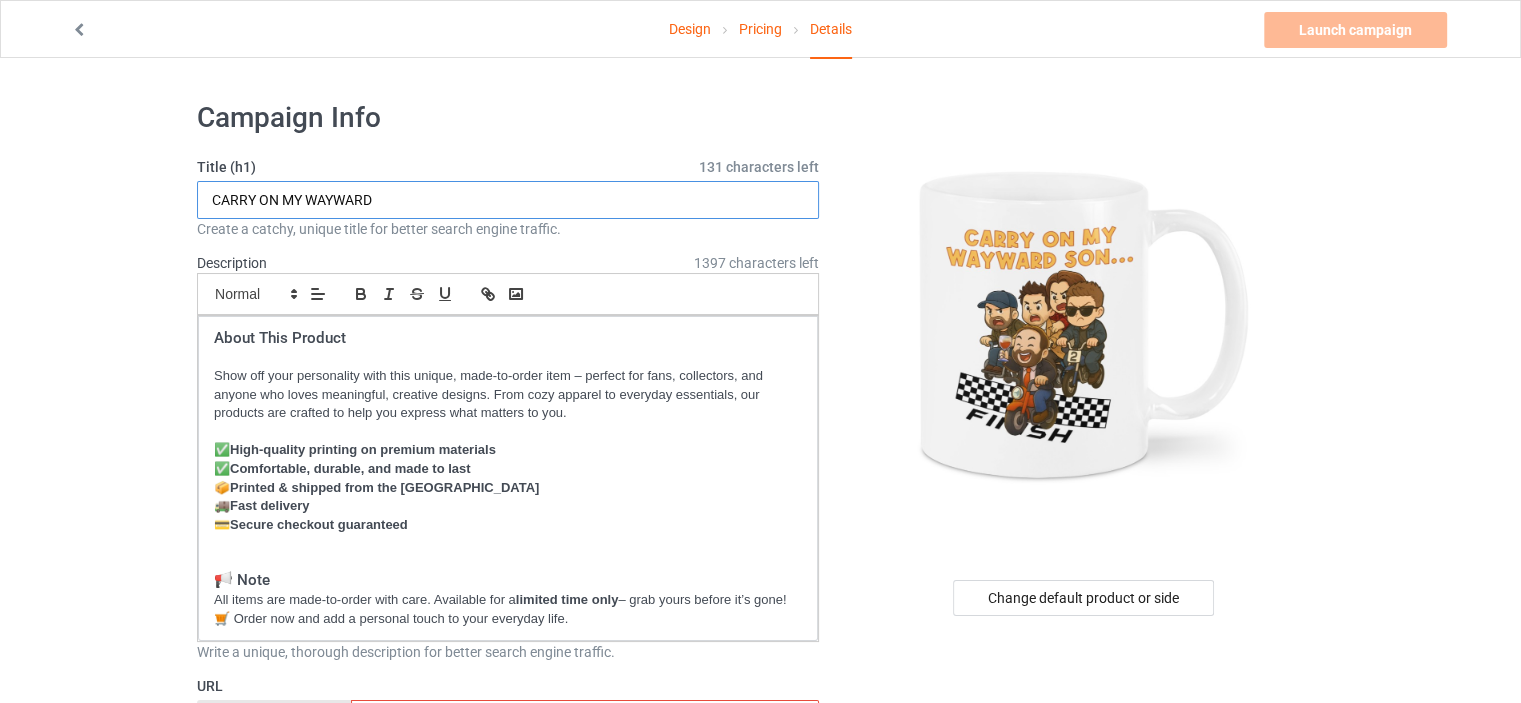 click on "CARRY ON MY WAYWARD" at bounding box center [508, 200] 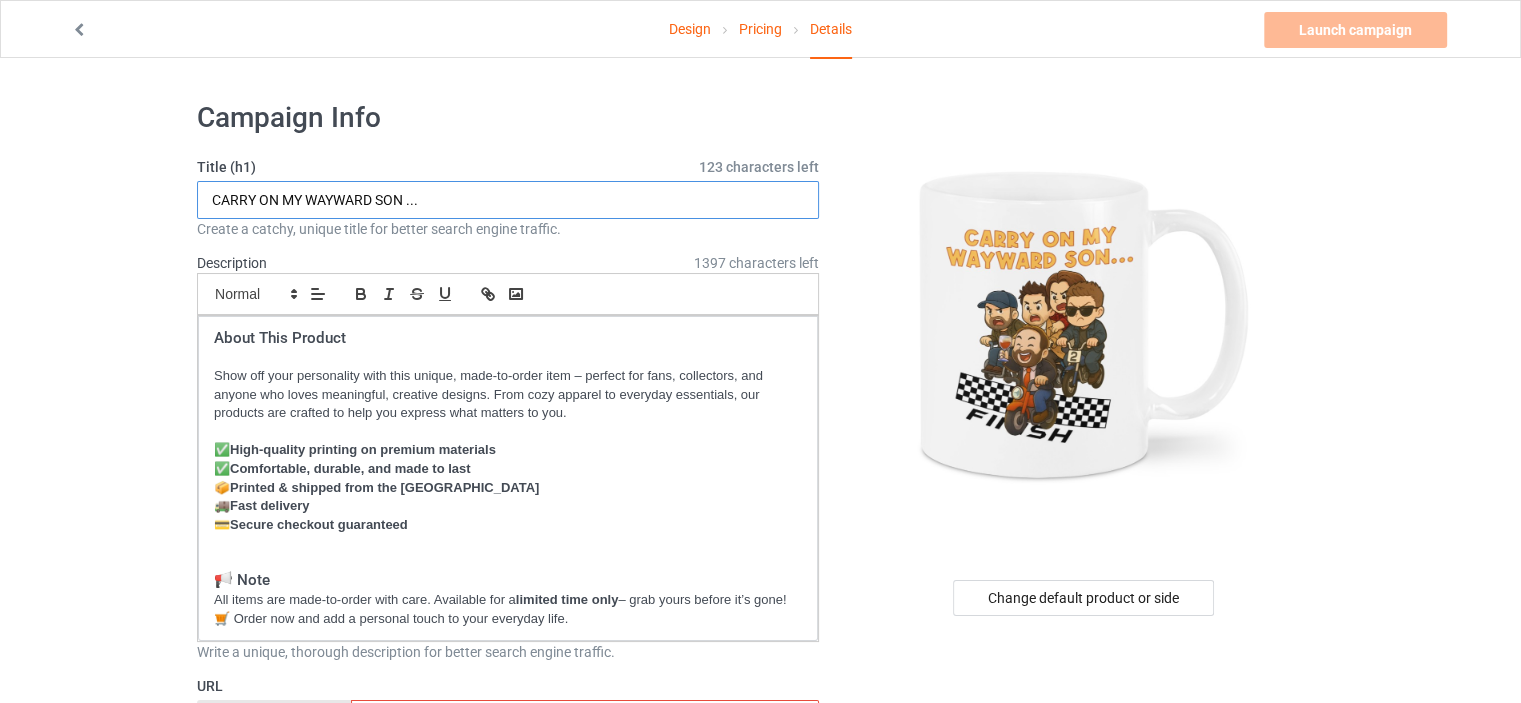 click on "CARRY ON MY WAYWARD SON ..." at bounding box center (508, 200) 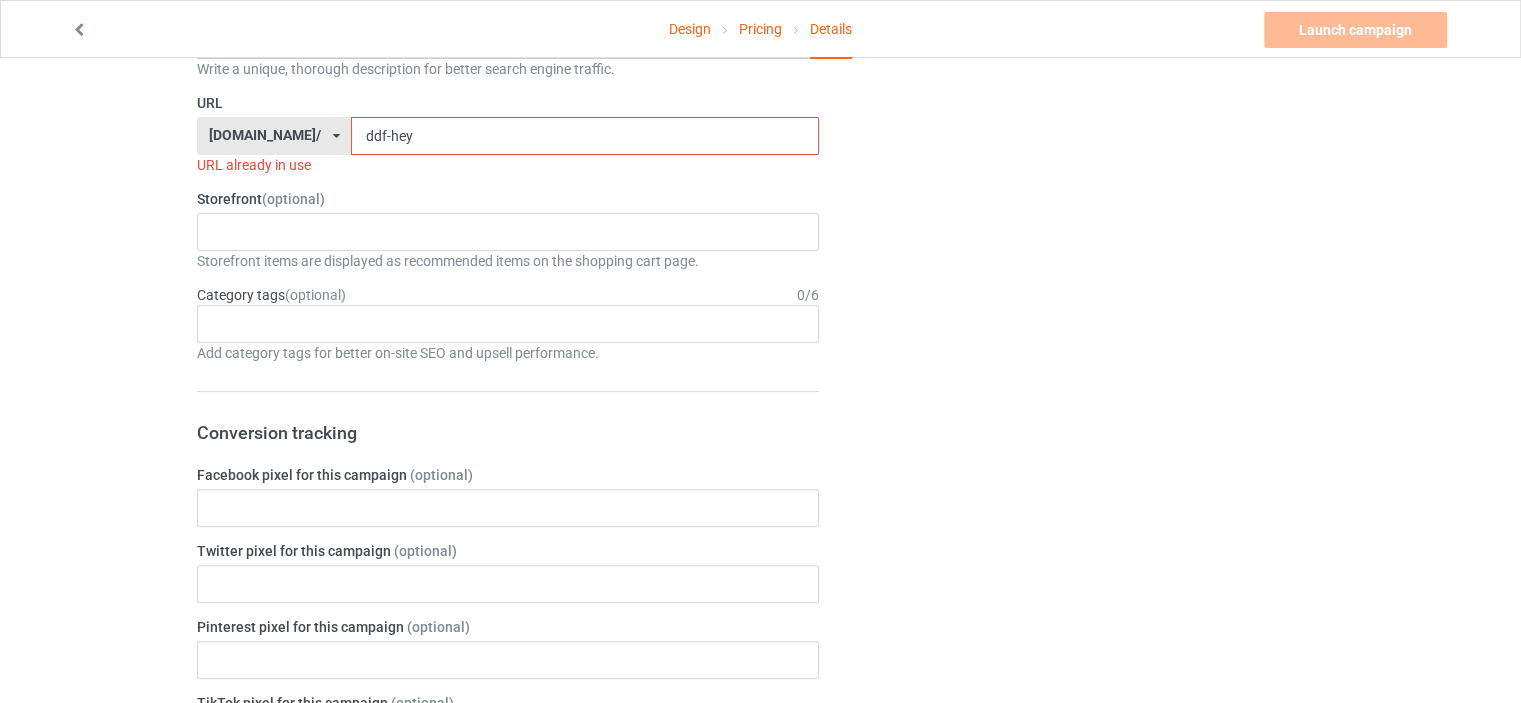 scroll, scrollTop: 483, scrollLeft: 0, axis: vertical 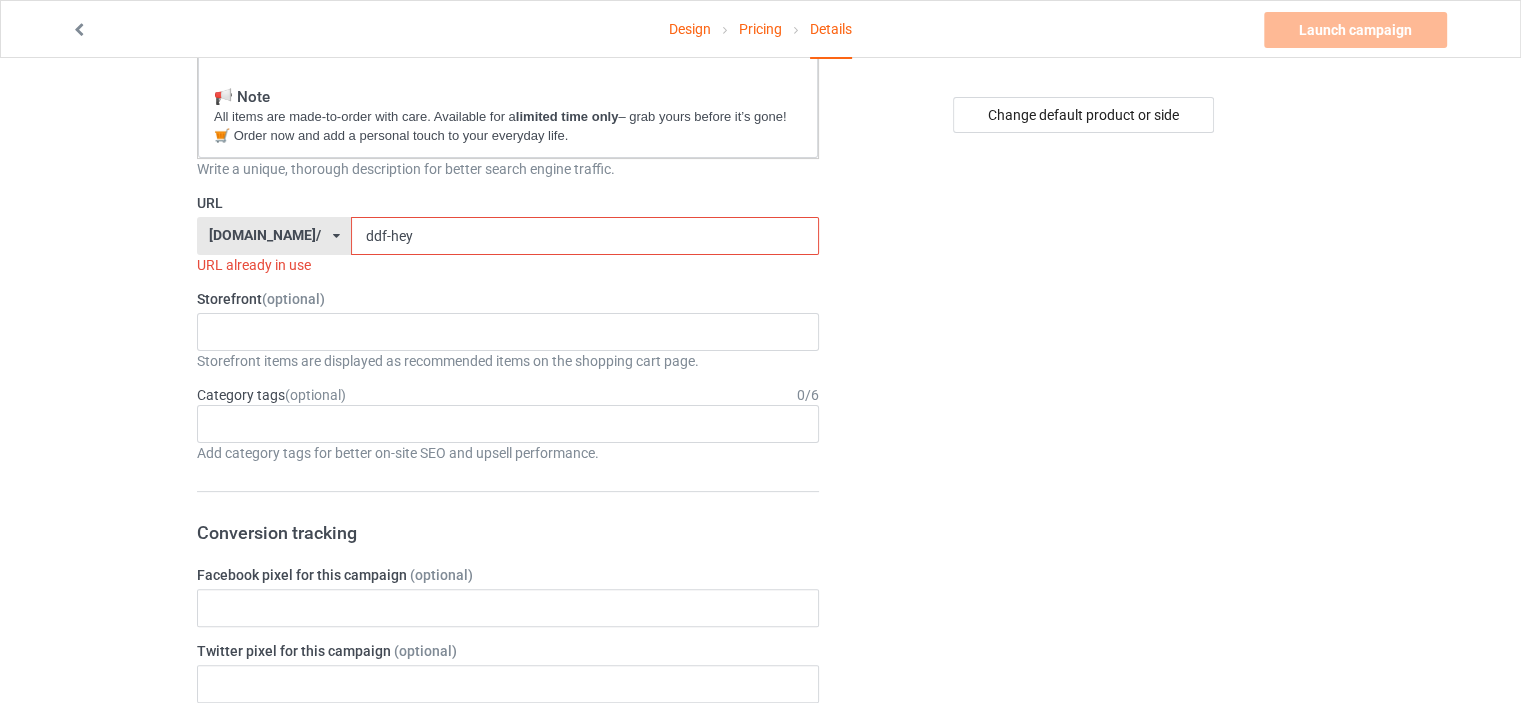 type on "CARRY ON MY WAYWARD SON..." 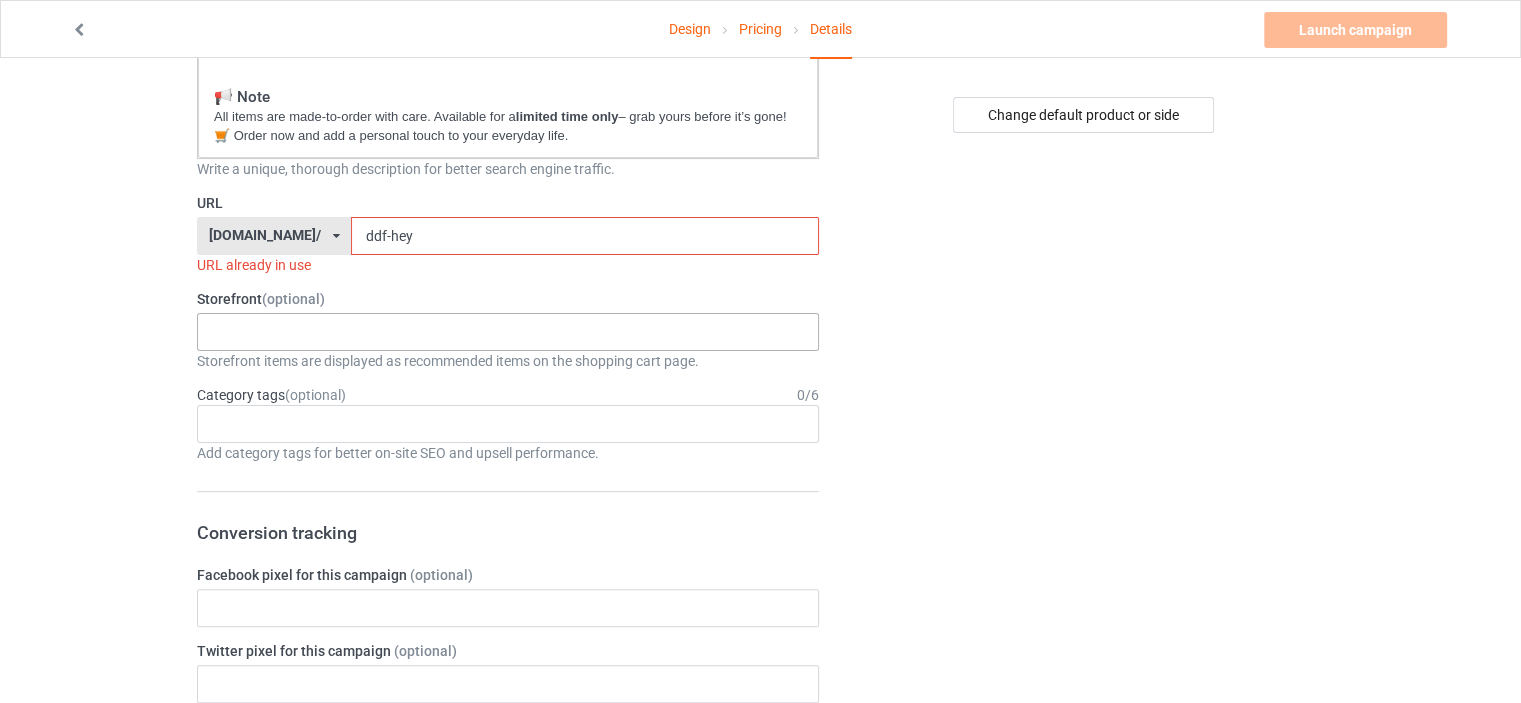 click on "The Impala Room Labyrinth Store [PERSON_NAME] Store 686d3644b5b87a003547bc83 68596c8b265b2e00322fc35c 68500016e08f350031228e4f" at bounding box center (508, 332) 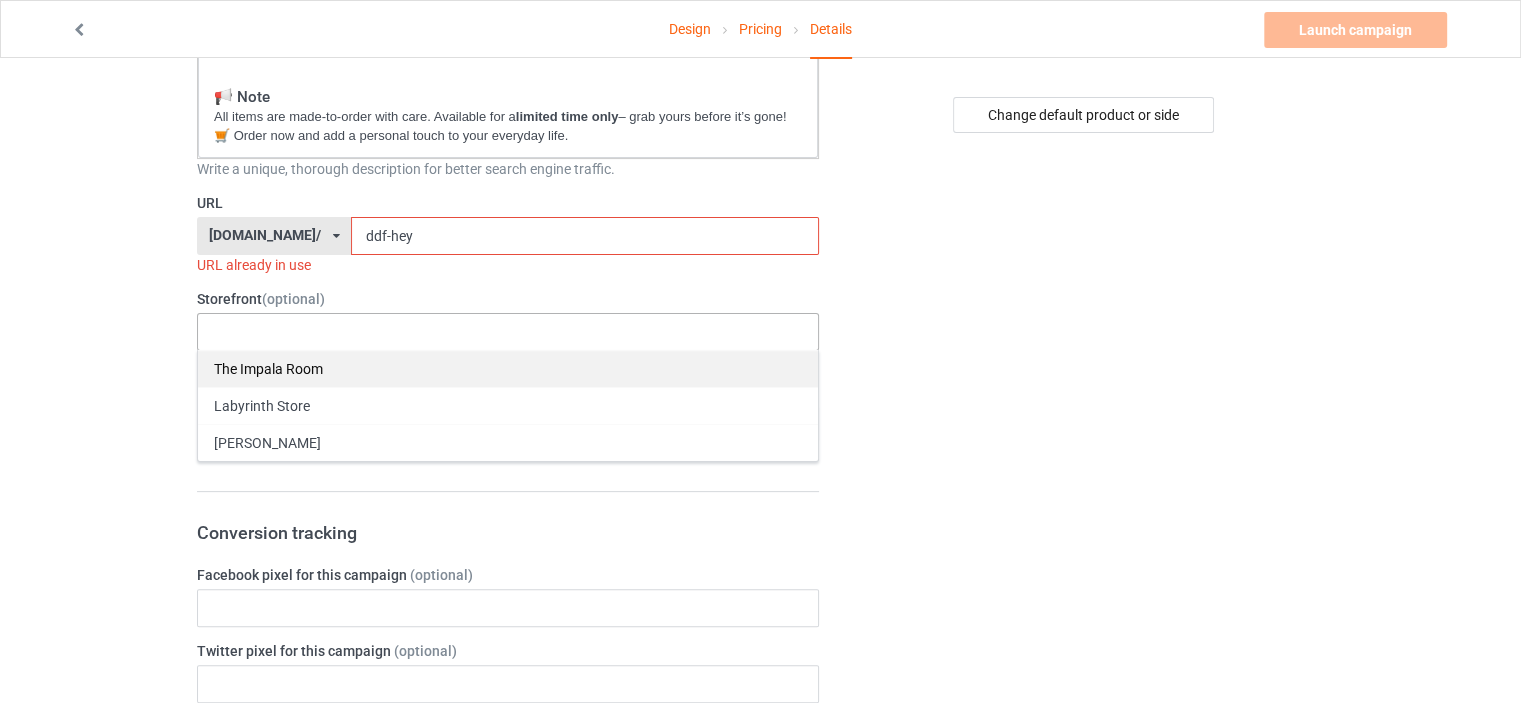 click on "The Impala Room" at bounding box center (508, 368) 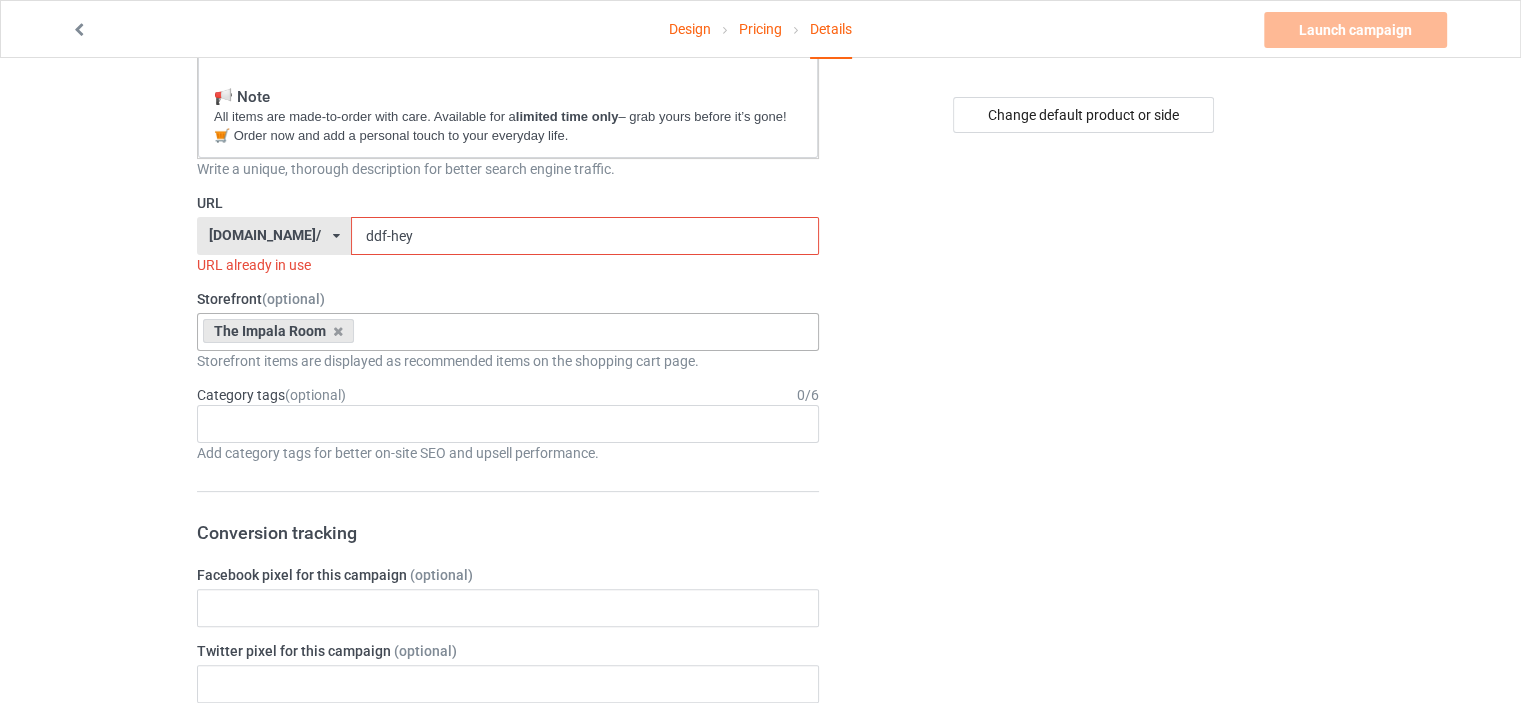 click on "ddf-hey" at bounding box center [584, 236] 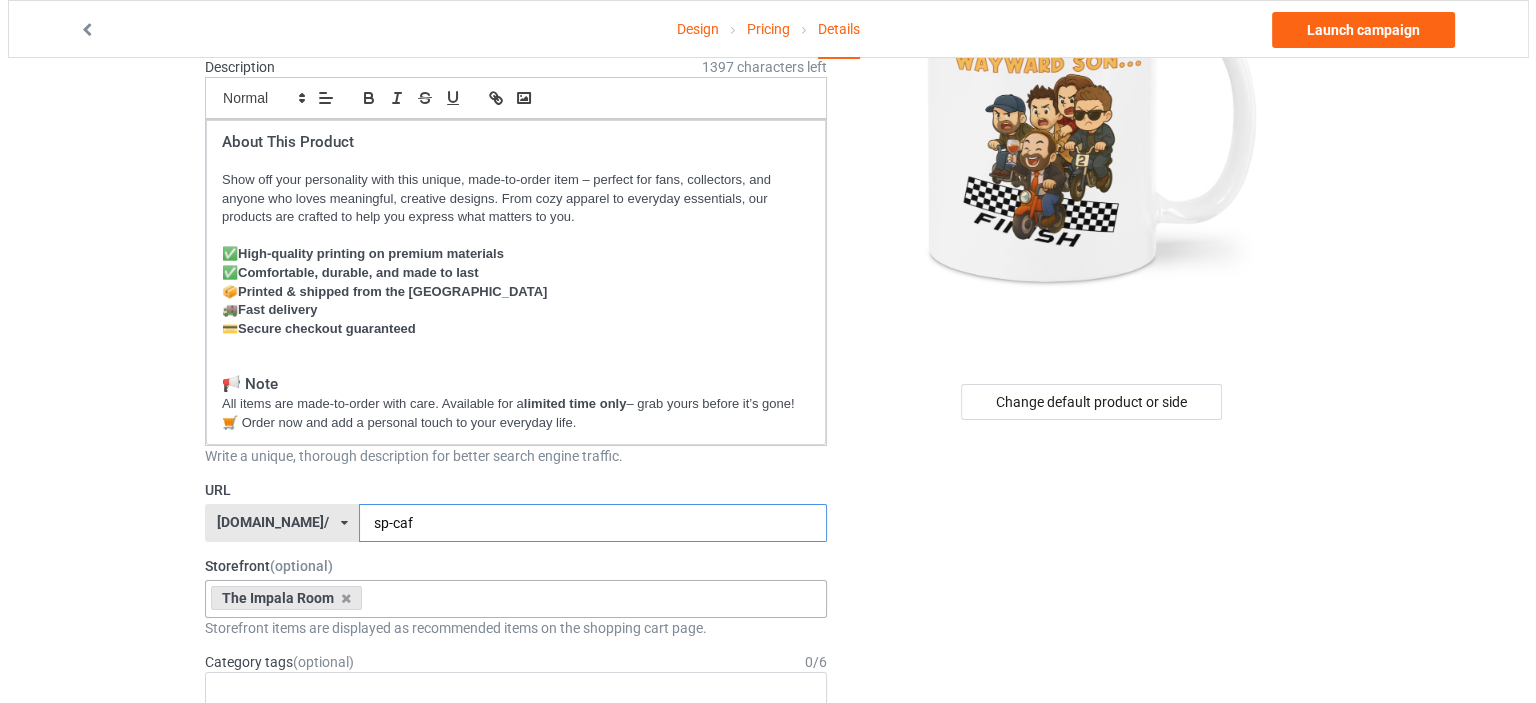 scroll, scrollTop: 0, scrollLeft: 0, axis: both 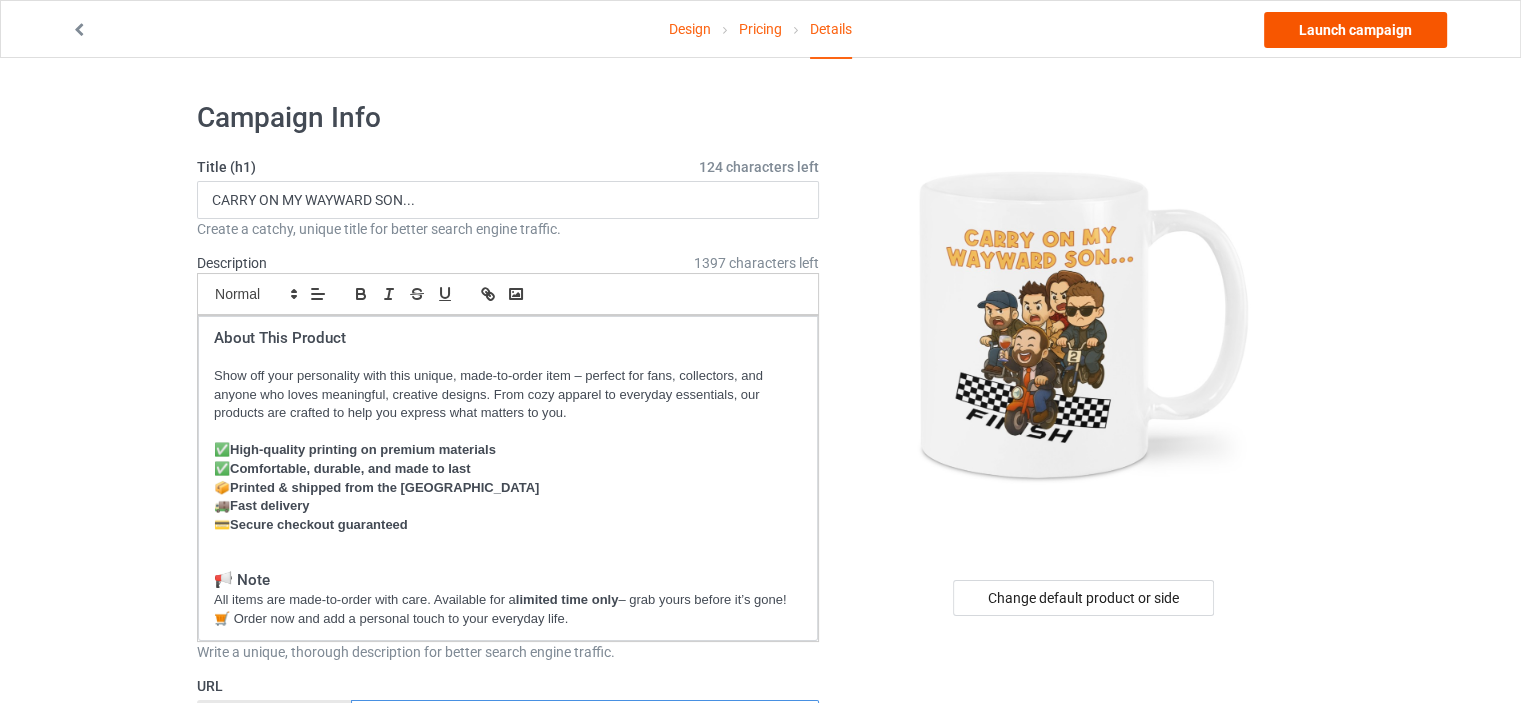 type on "sp-caf" 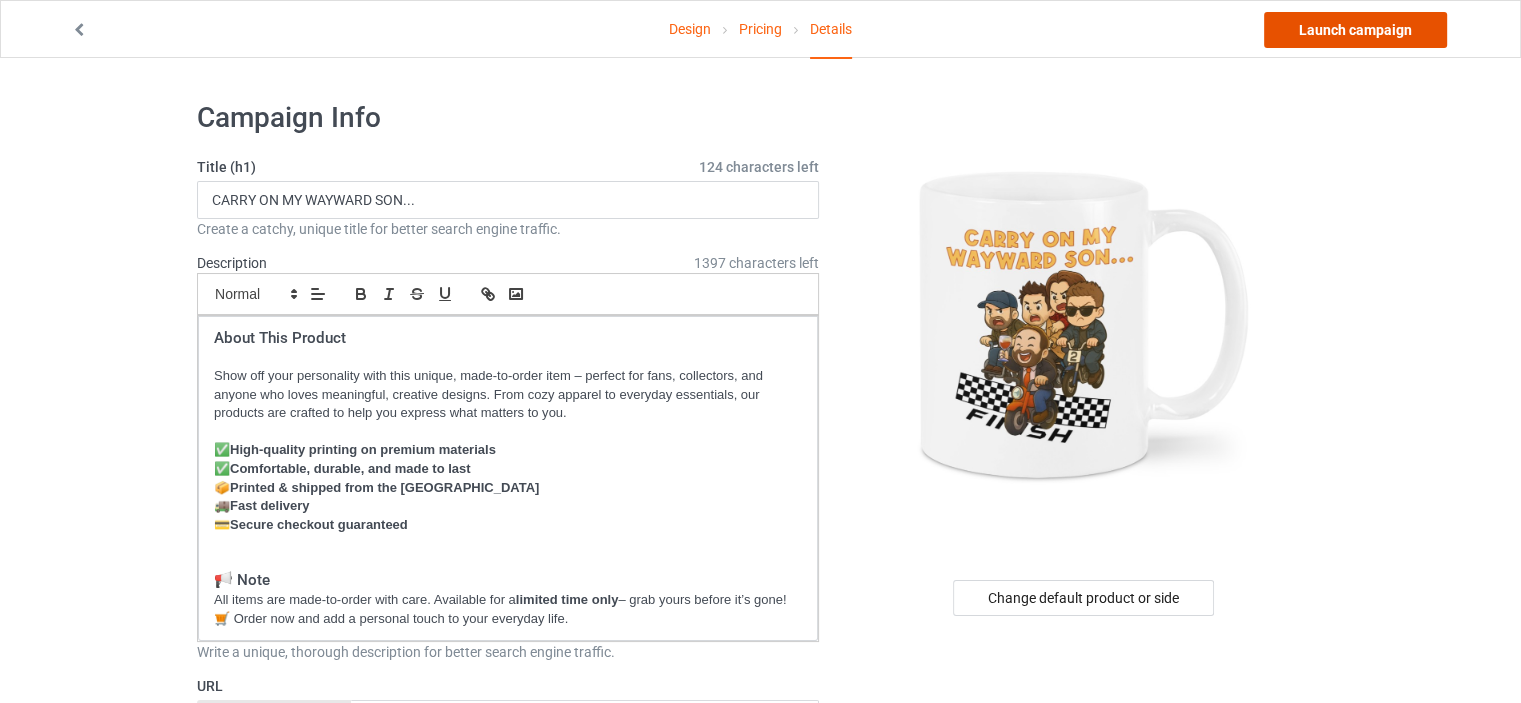 click on "Launch campaign" at bounding box center [1355, 30] 